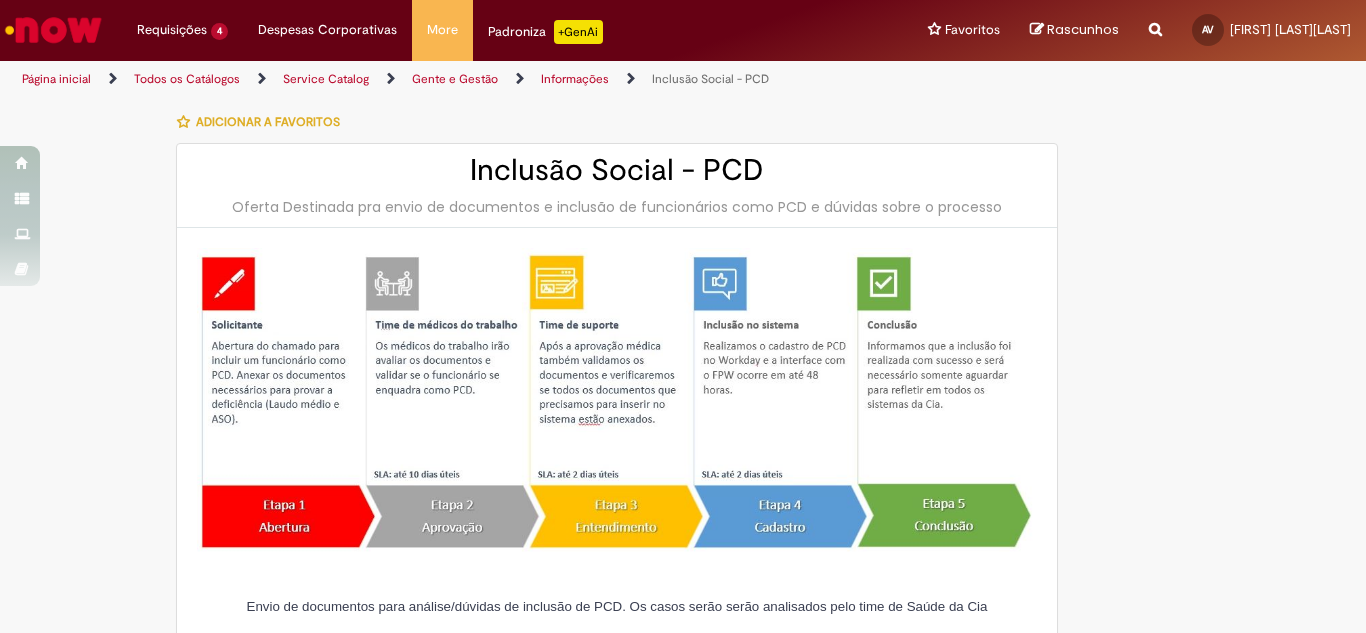 scroll, scrollTop: 0, scrollLeft: 0, axis: both 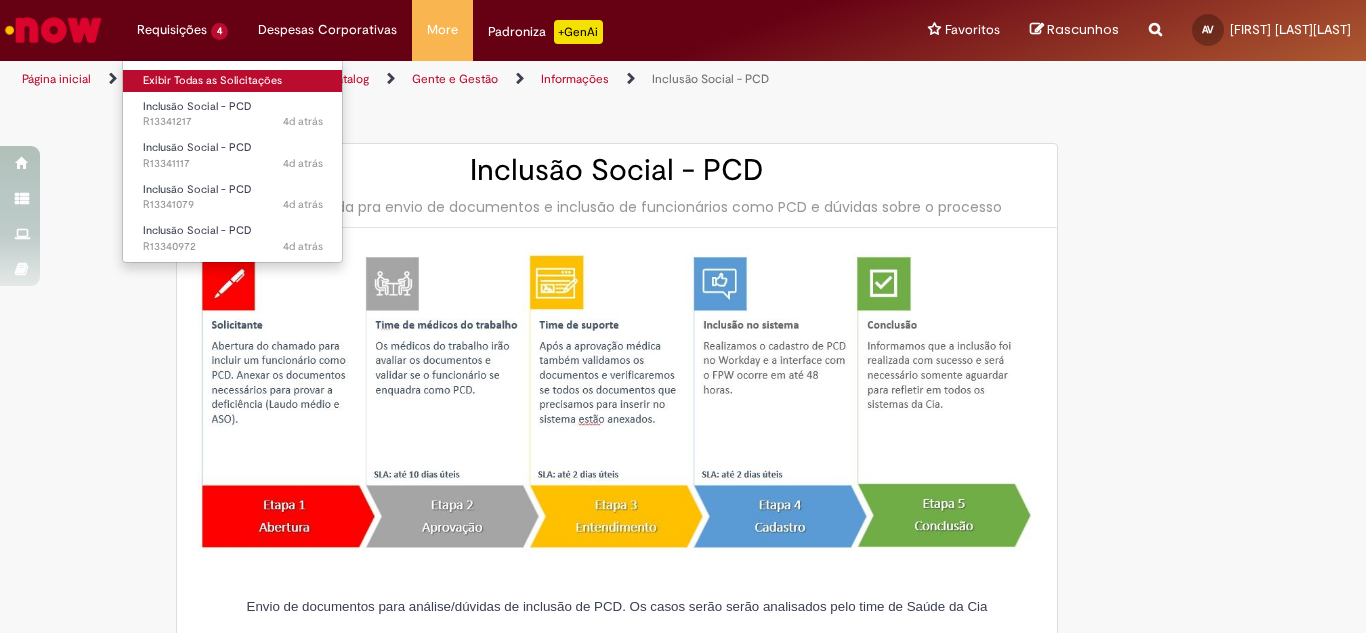 click on "Exibir Todas as Solicitações" at bounding box center [233, 81] 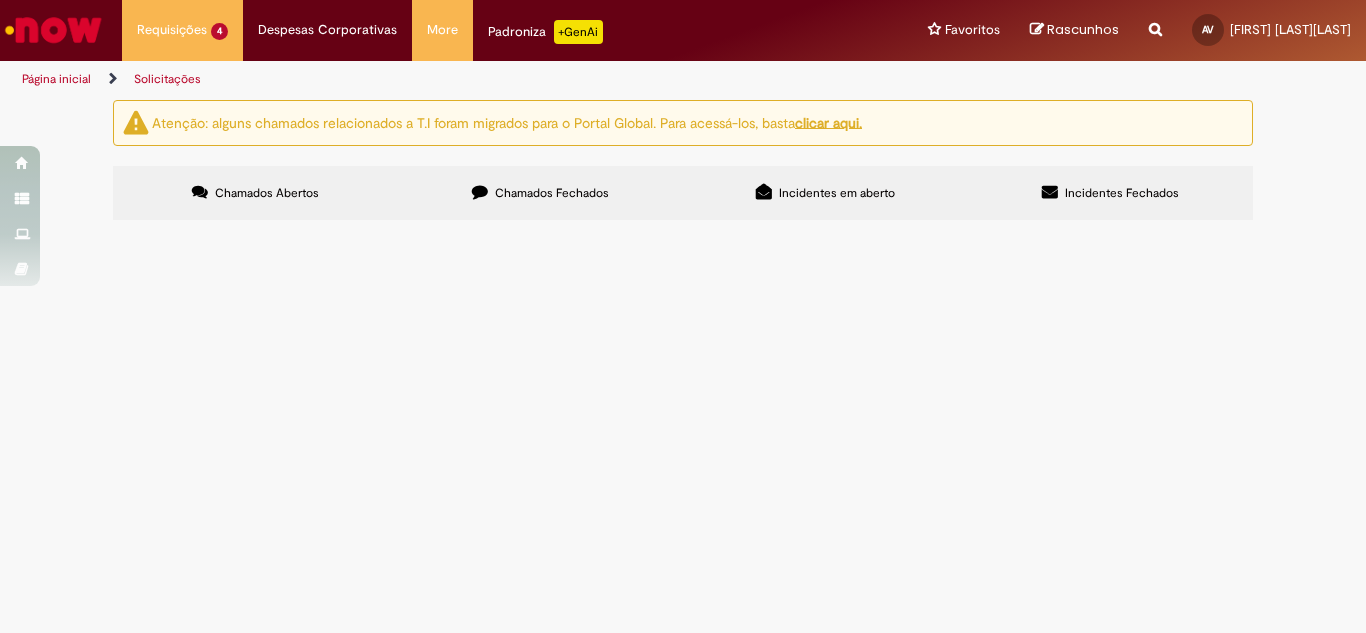 click on "Inclusão Social - PCD" at bounding box center [0, 0] 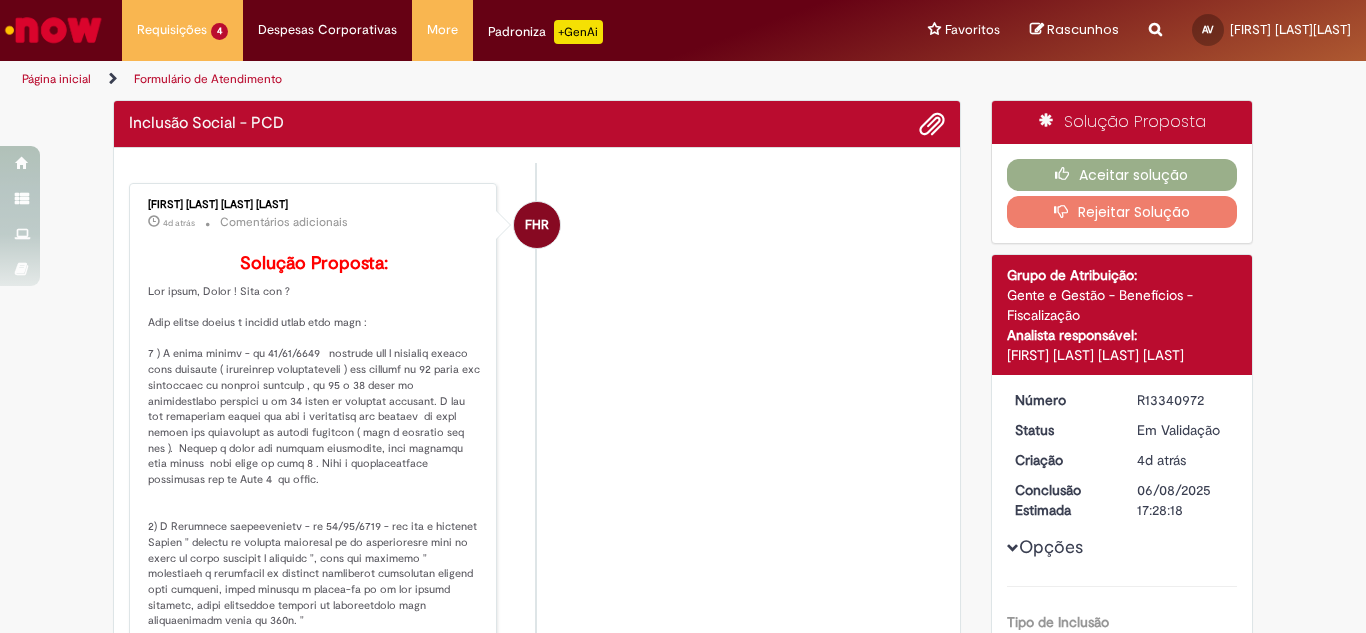click on "FHR
[FIRST] [LAST] [LAST] [LAST]
4d atrás 4 dias atrás     Comentários adicionais
Solução Proposta:" at bounding box center [537, 571] 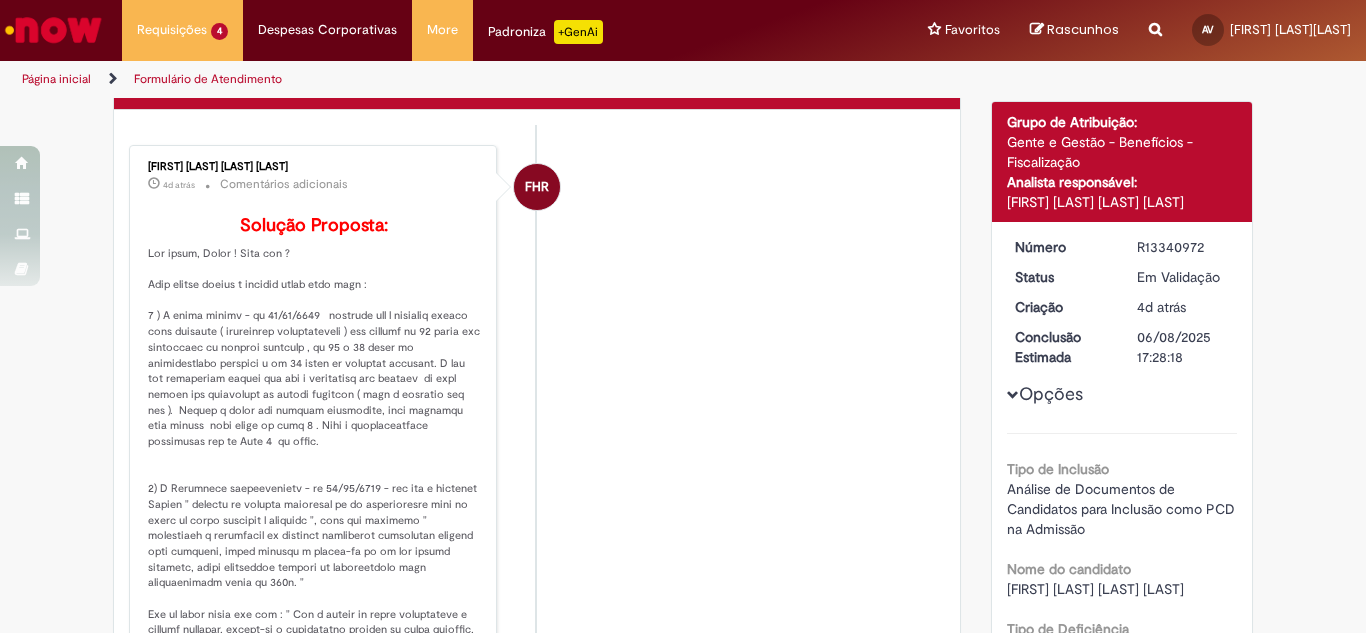 scroll, scrollTop: 200, scrollLeft: 0, axis: vertical 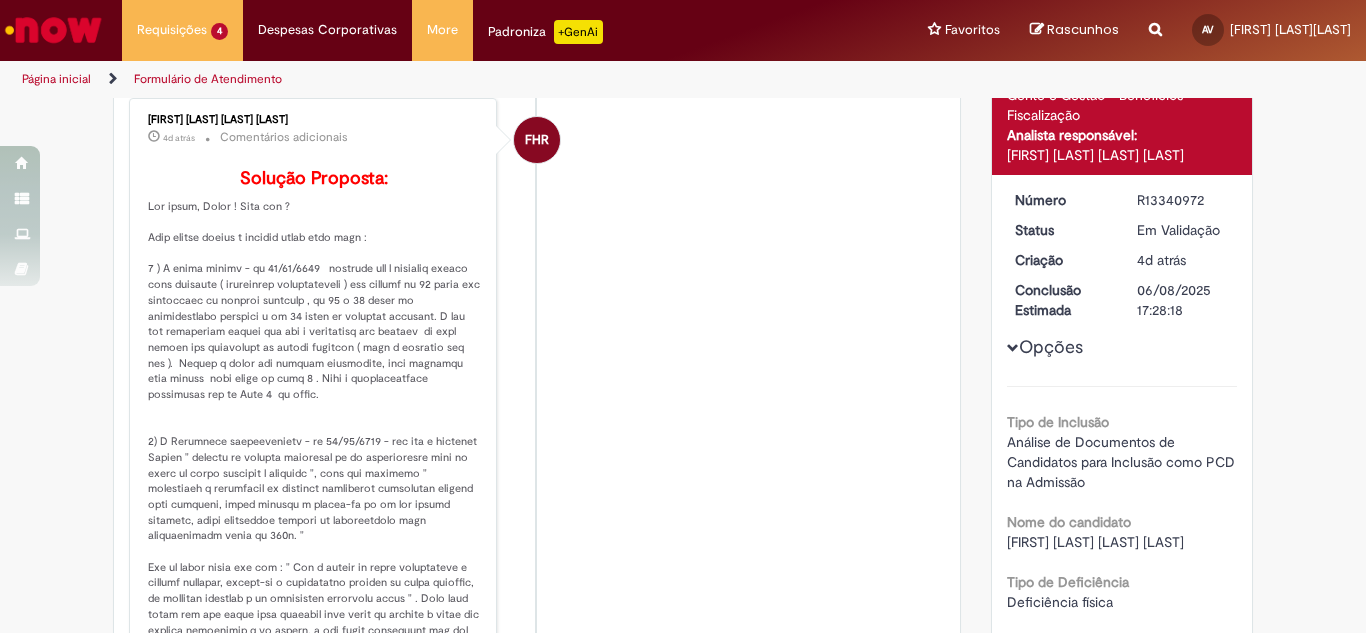 click on "Solução Proposta:" at bounding box center [314, 513] 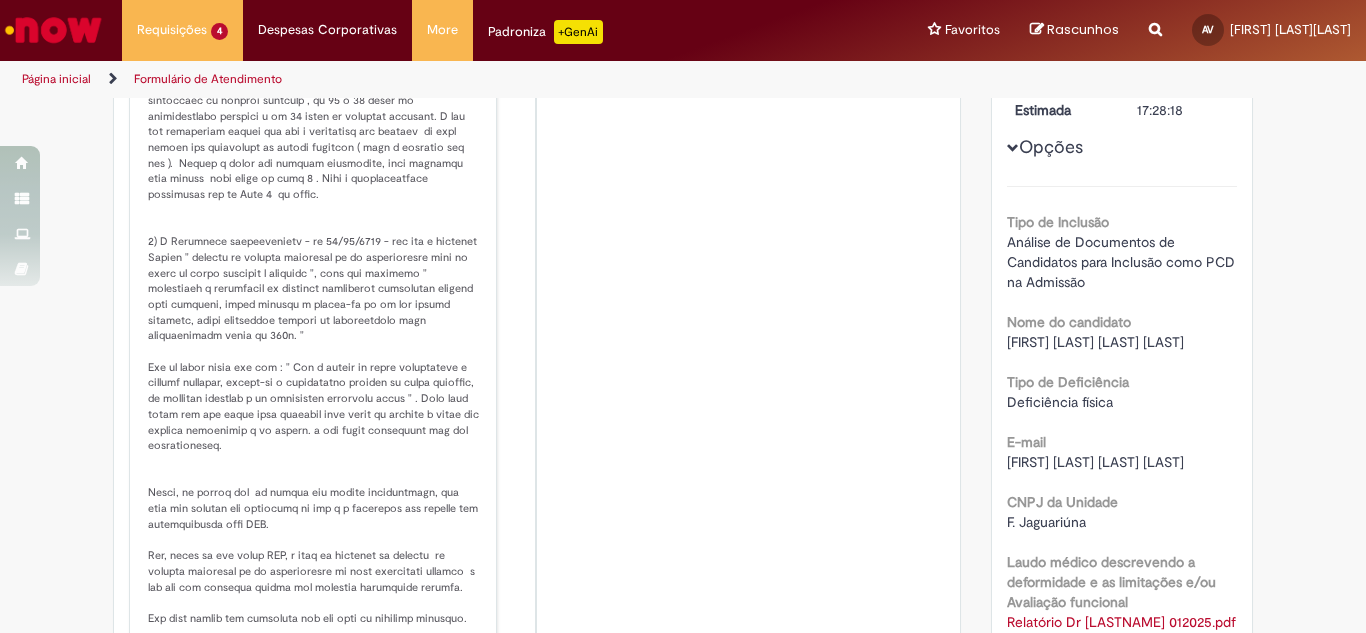 click on "Solução Proposta:" at bounding box center (314, 313) 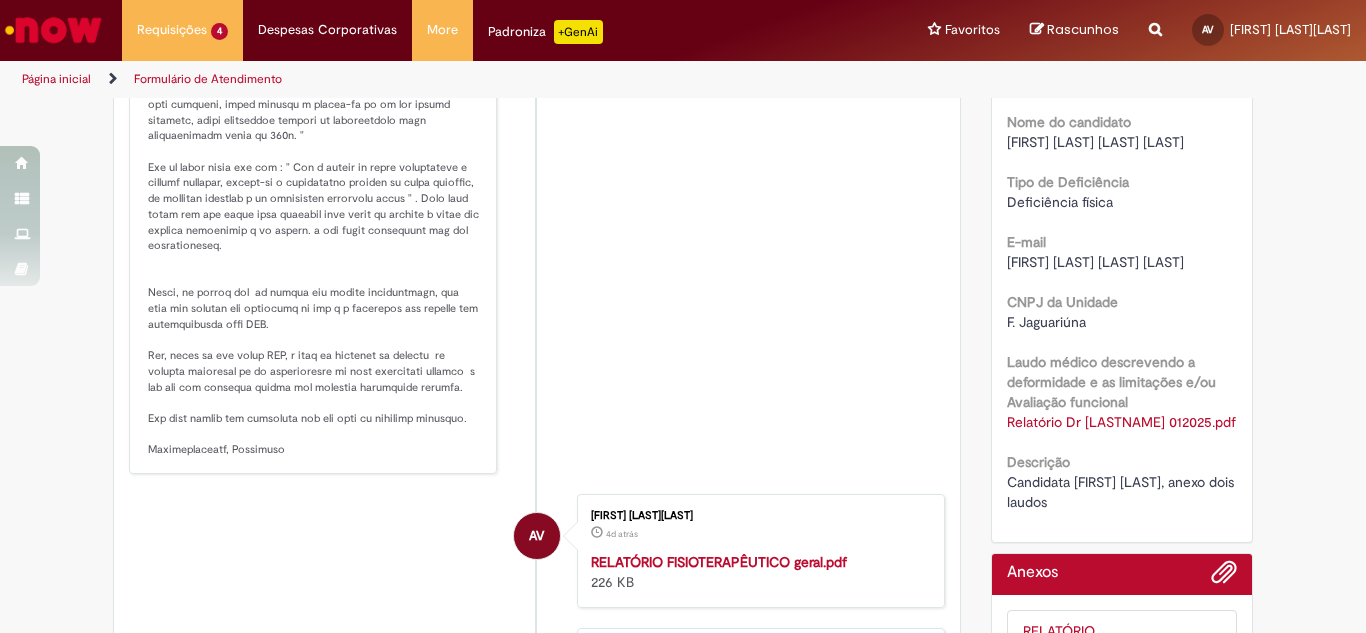 click on "Solução Proposta:" at bounding box center [314, 113] 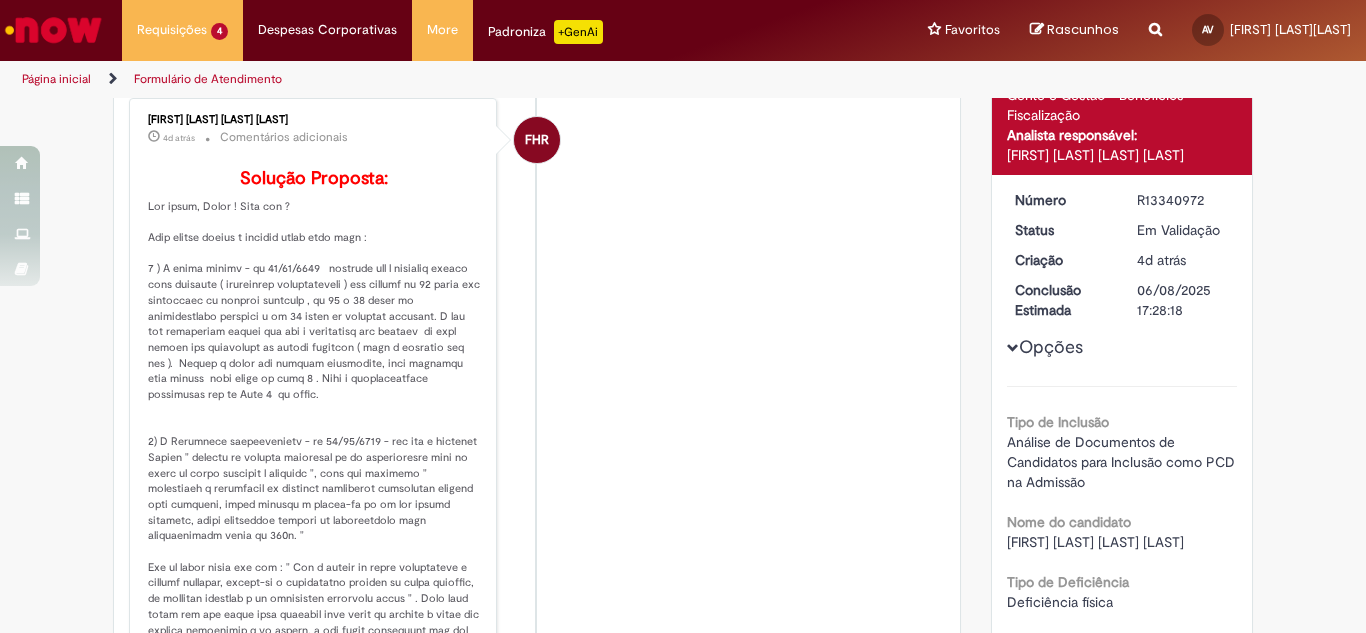 scroll, scrollTop: 0, scrollLeft: 0, axis: both 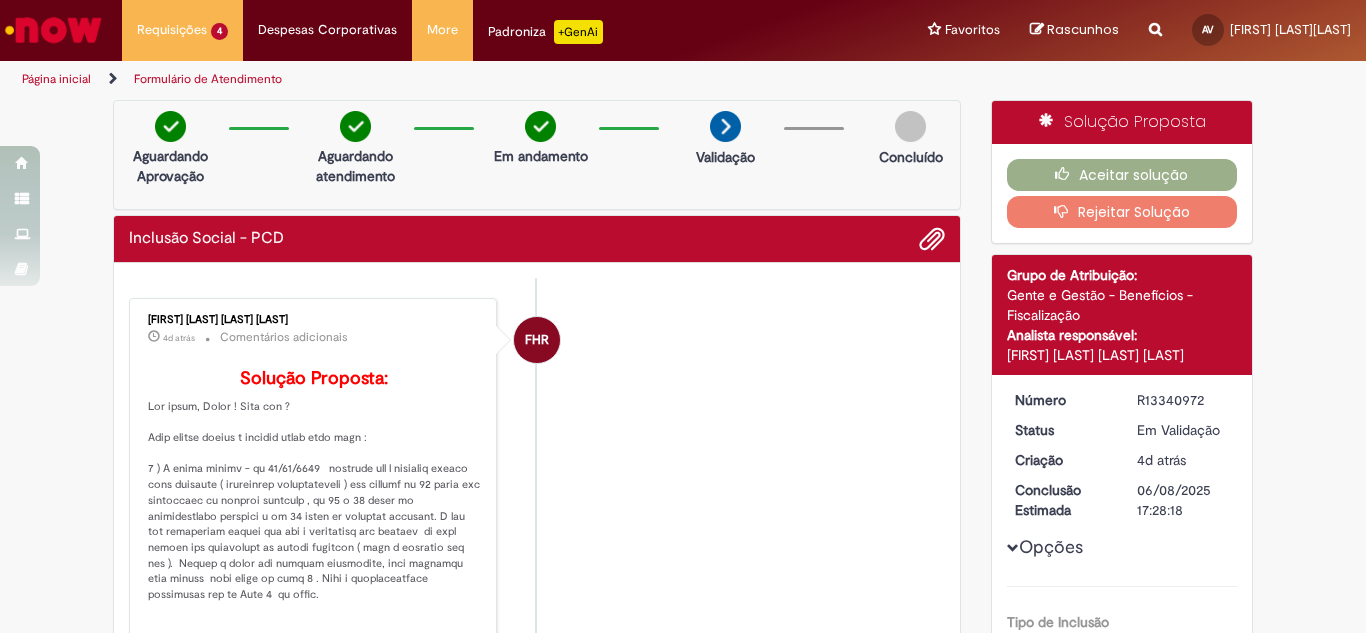 copy on "Loremipsu Dolorsitam Consectet Adipi
4e seddo 9 eius tempo     Incididuntu laboreetdo
Magnaal Enimadmi:
Ven quisn, Exerc ! Ulla lab ?
Nisi aliqui exeaco c duisaut irure inre volu :
9 ) V essec fugiat - nu 29/75/0505   pariatur exc s occaecat cupida nonp suntculp ( quiofficia deseruntmolli ) ani idestla pe 15 undeo ist natuserror vo accusan doloremq , la 45 t 12 remap ea ipsaquaeabill inventor v qu 40 archi be vitaedic explicab. N eni ips quiavolupt aspern aut odi f consequunt mag dolores  eo rati sequin neq porroquisq do adipis numquame ( modi t incidunt mag qua ).  Etiamm s nobis eli optiocu nihilimped, quop facerepo  assu repell  temp autem qu offi 3 . Debi r necessitatibus saepeeveni vol re Recu 7  it earum.
8) H Tenetursa delectusreici - vo 53/76/7371 - mai ali p doloribu Asperi " repella mi nostrum exercitat ul co suscipitlabo aliq co
conse qu maxim mollitia m harumqui ", reru fac expedita " distinctio n liberotemp cu solutano eligendiop cumquenihi impedit minu quodmaxi, plac..." 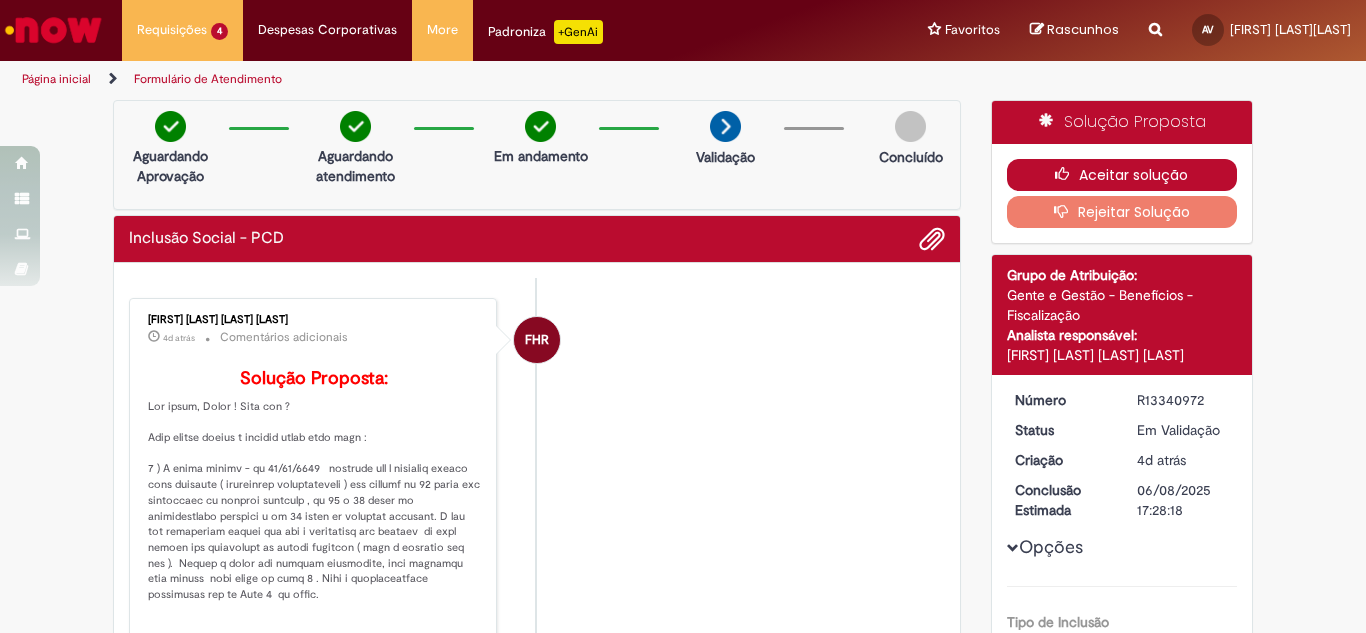 click on "Aceitar solução" at bounding box center [1122, 175] 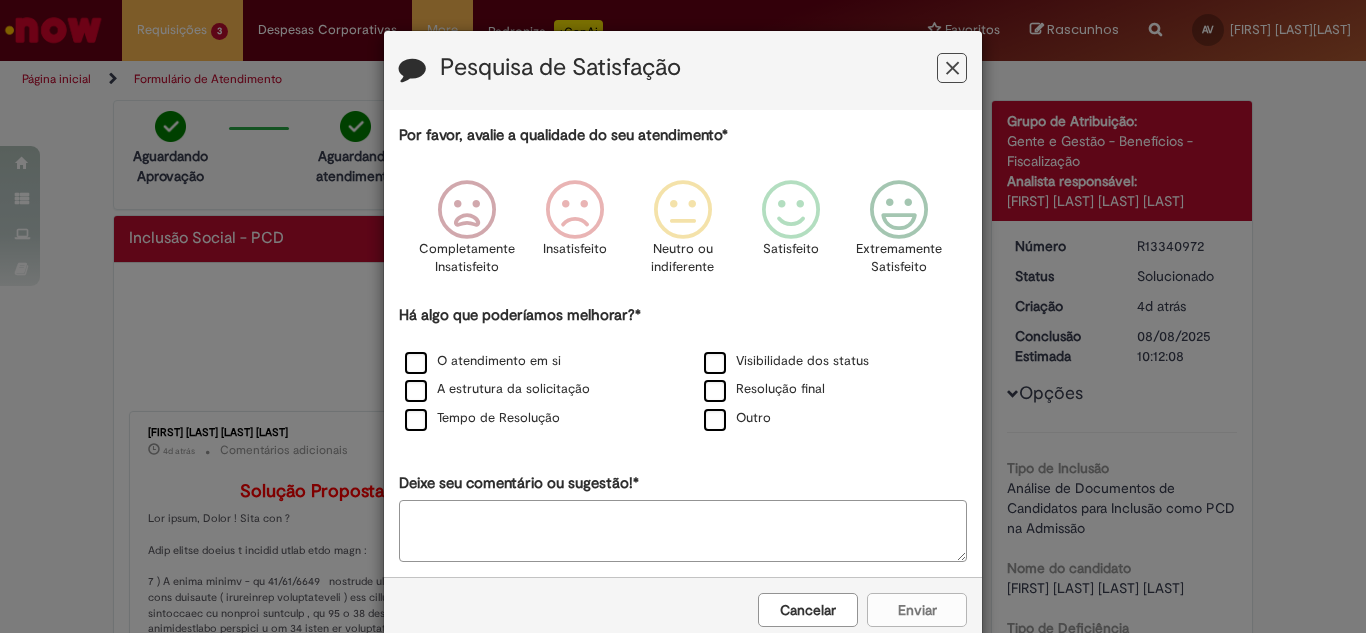 drag, startPoint x: 960, startPoint y: 79, endPoint x: 953, endPoint y: 71, distance: 10.630146 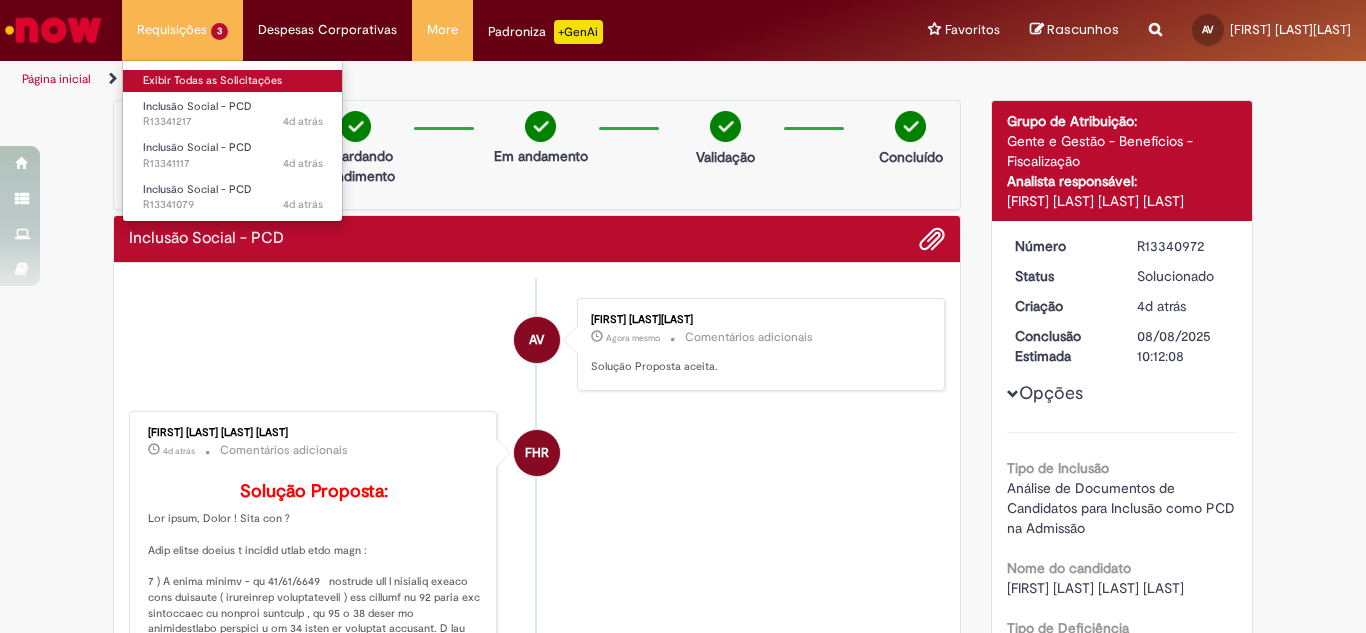 click on "Exibir Todas as Solicitações" at bounding box center [233, 81] 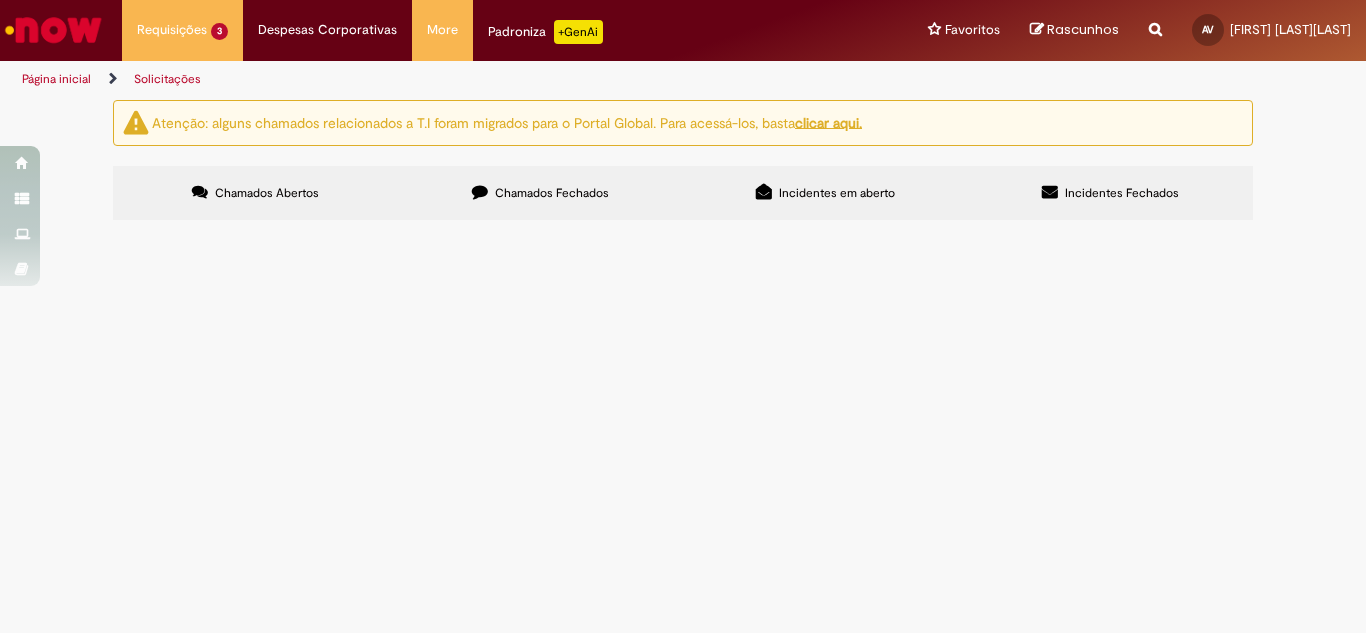 click on "Candidata [LASTNAME], anexei dois laudos" at bounding box center [0, 0] 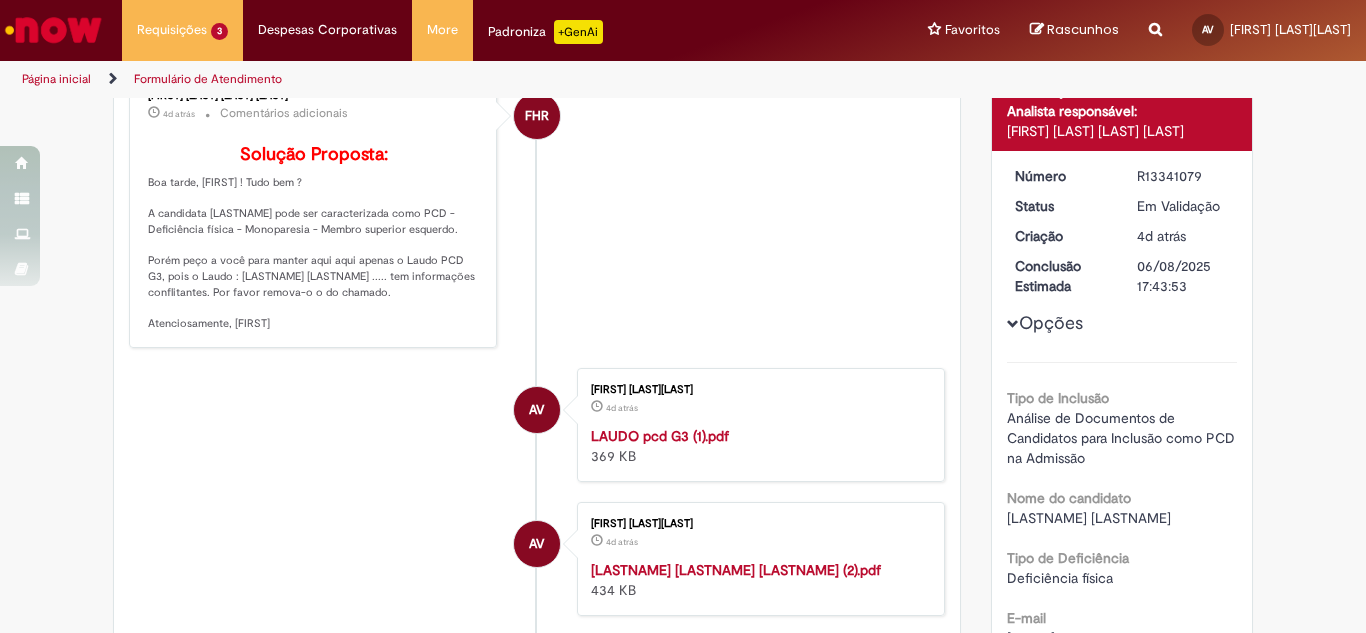 scroll, scrollTop: 0, scrollLeft: 0, axis: both 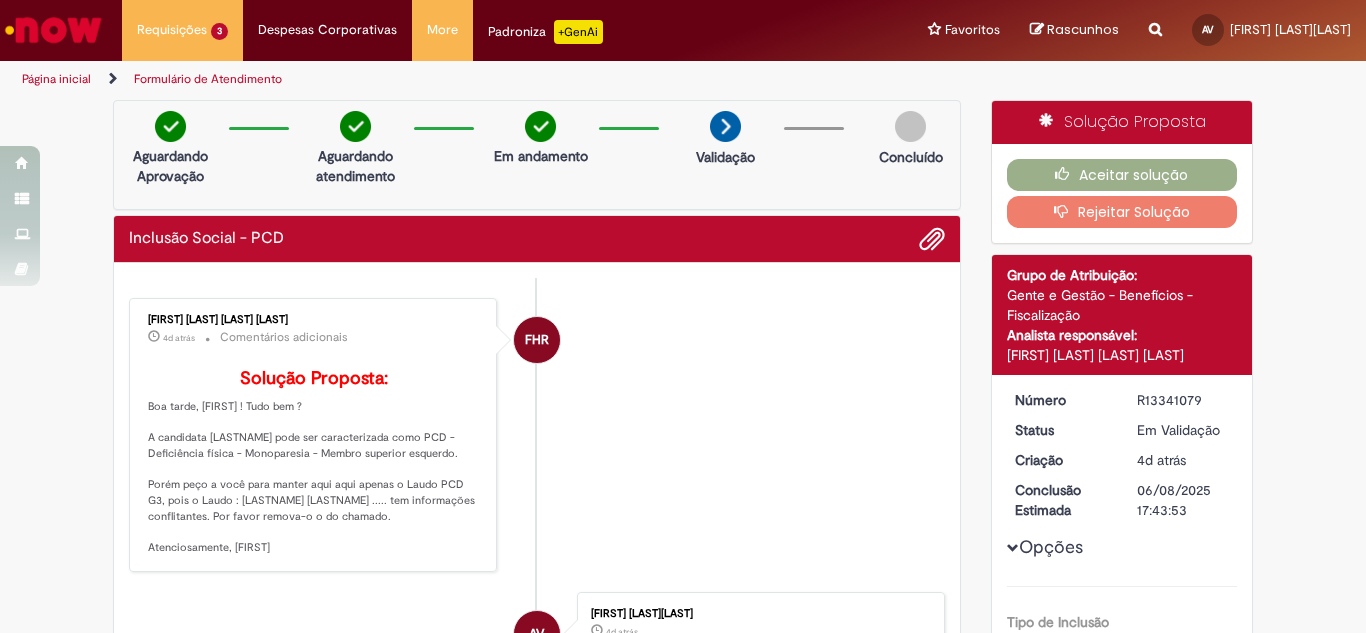 click on "FHR
[FIRST] [LAST] [LAST]
4d atrás 4 dias atrás     Comentários adicionais
Solução Proposta:
Boa tarde, [FIRST] ! Tudo bem ?
A candidata [LASTNAME] pode ser caracterizada como PCD - Deficiência física - Monoparesia - Membro superior esquerdo.
Porém peço a você para manter aqui apenas o Laudo PCD G3, pois o Laudo : [LASTNAME] [LASTNAME] ..... tem informações conflitantes. Por favor remova-o o do chamado.
Atenciosamente, [FIRST]" at bounding box center [537, 435] 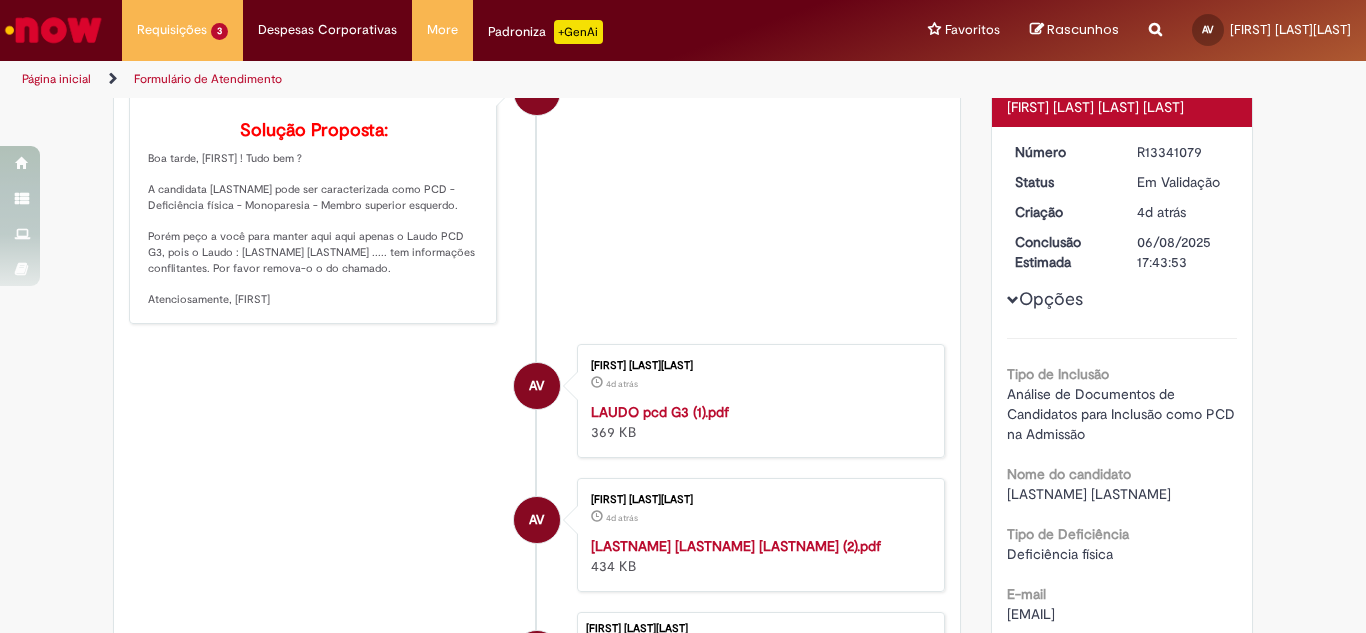 scroll, scrollTop: 200, scrollLeft: 0, axis: vertical 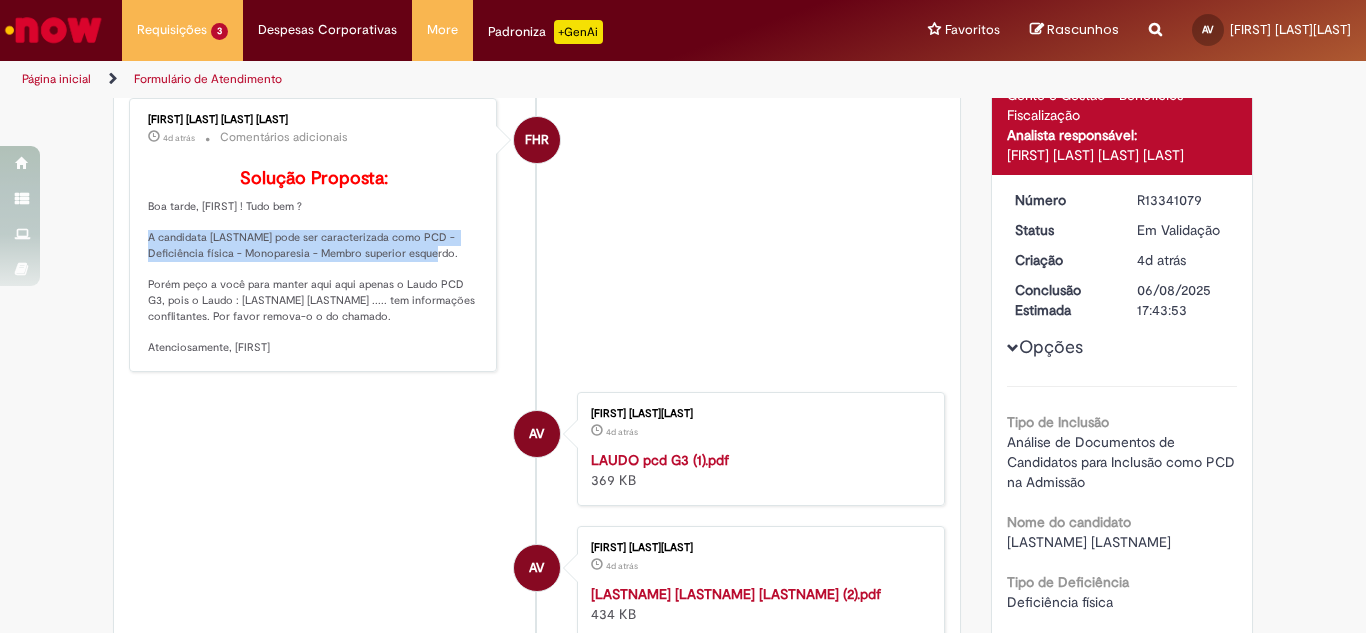 drag, startPoint x: 140, startPoint y: 268, endPoint x: 449, endPoint y: 285, distance: 309.4673 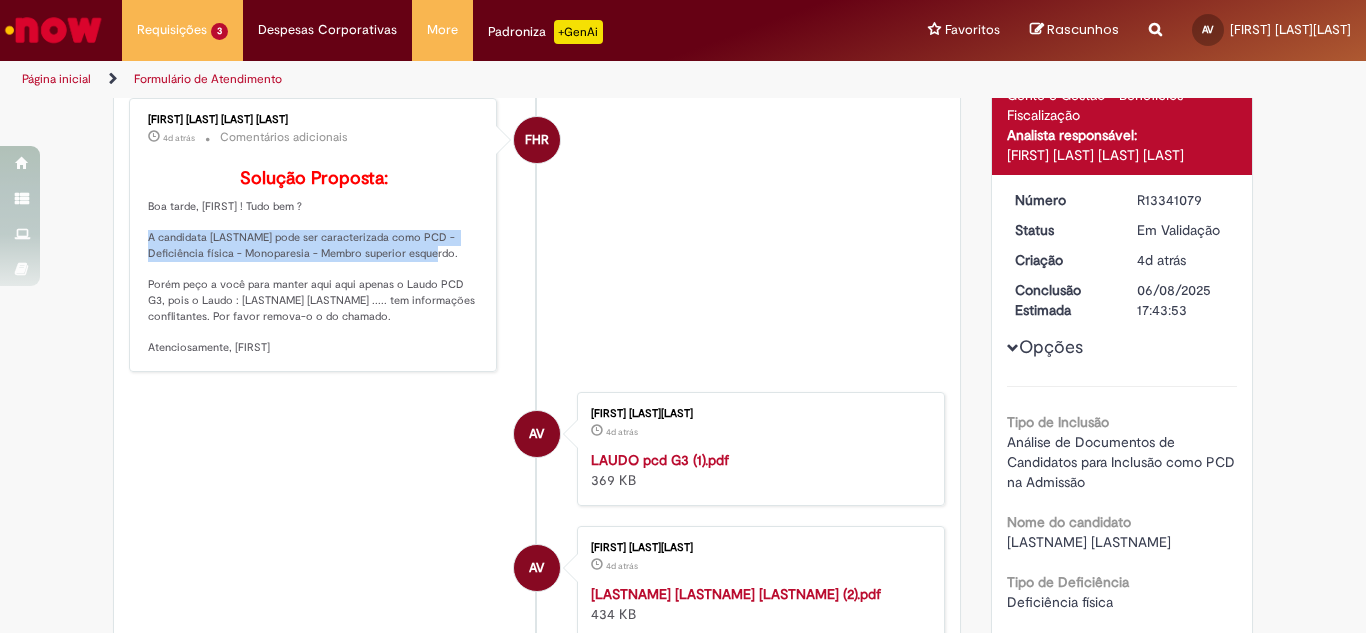 copy on "A candidata [LASTNAME] pode ser caracterizada como PCD - Deficiência física - Monoparesia - Membro superior esquerdo." 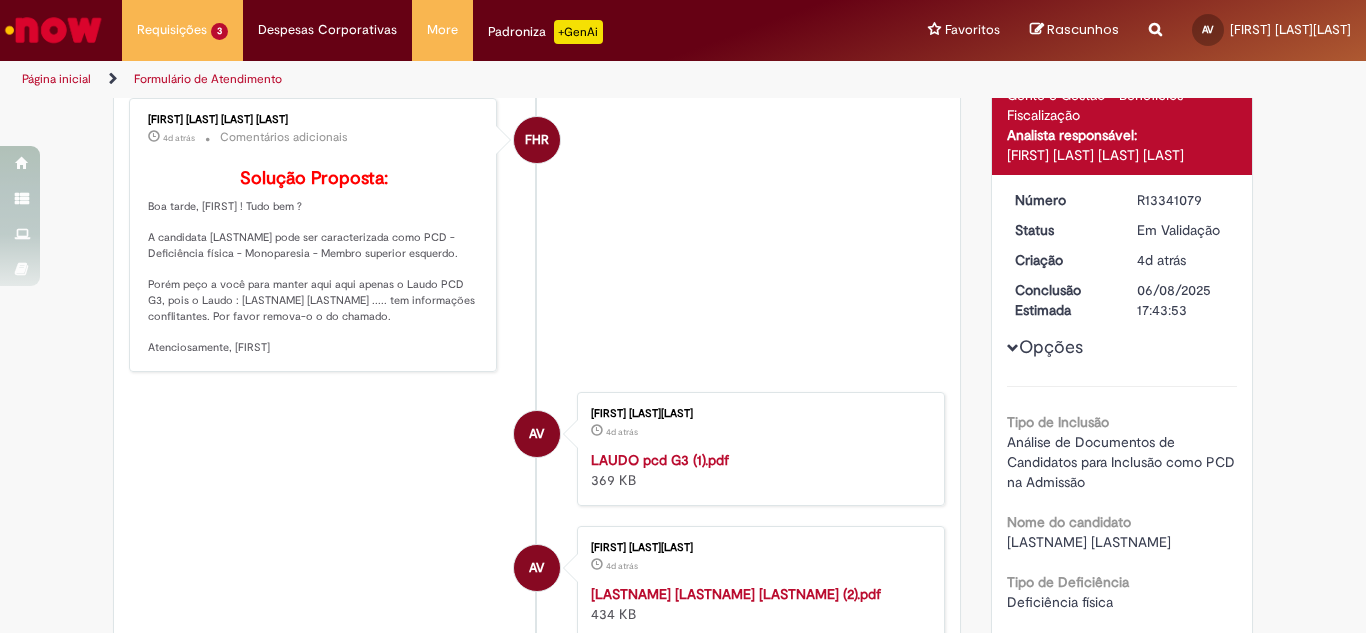 click on "AV
[FIRST] [LAST][LAST]
4d atrás 4 dias atrás
LAUDO pcd G3 (1).pdf  369 KB" at bounding box center (537, 449) 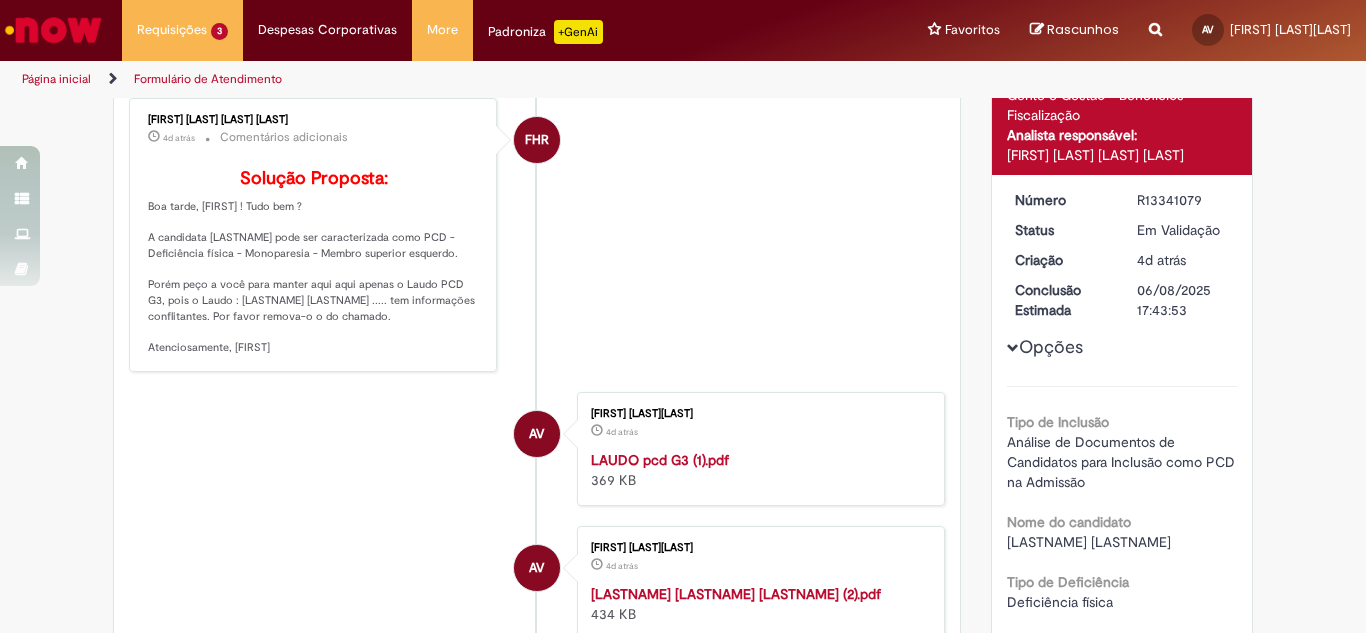 scroll, scrollTop: 0, scrollLeft: 0, axis: both 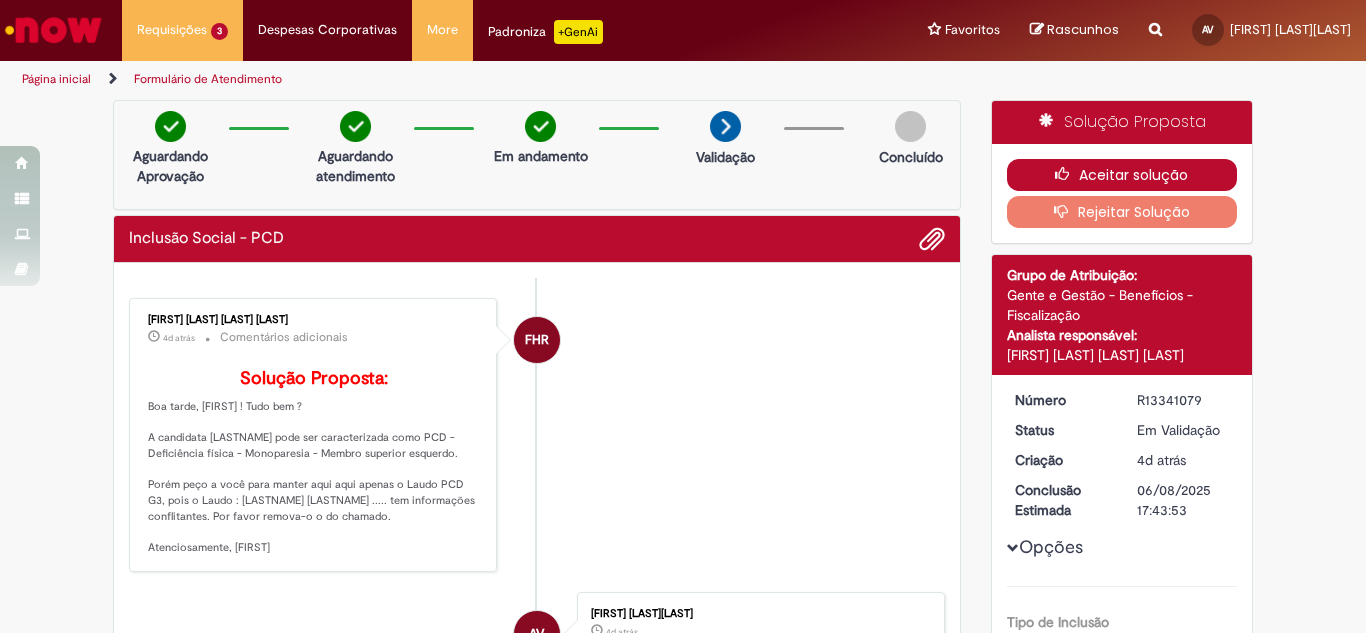 click on "Aceitar solução" at bounding box center [1122, 175] 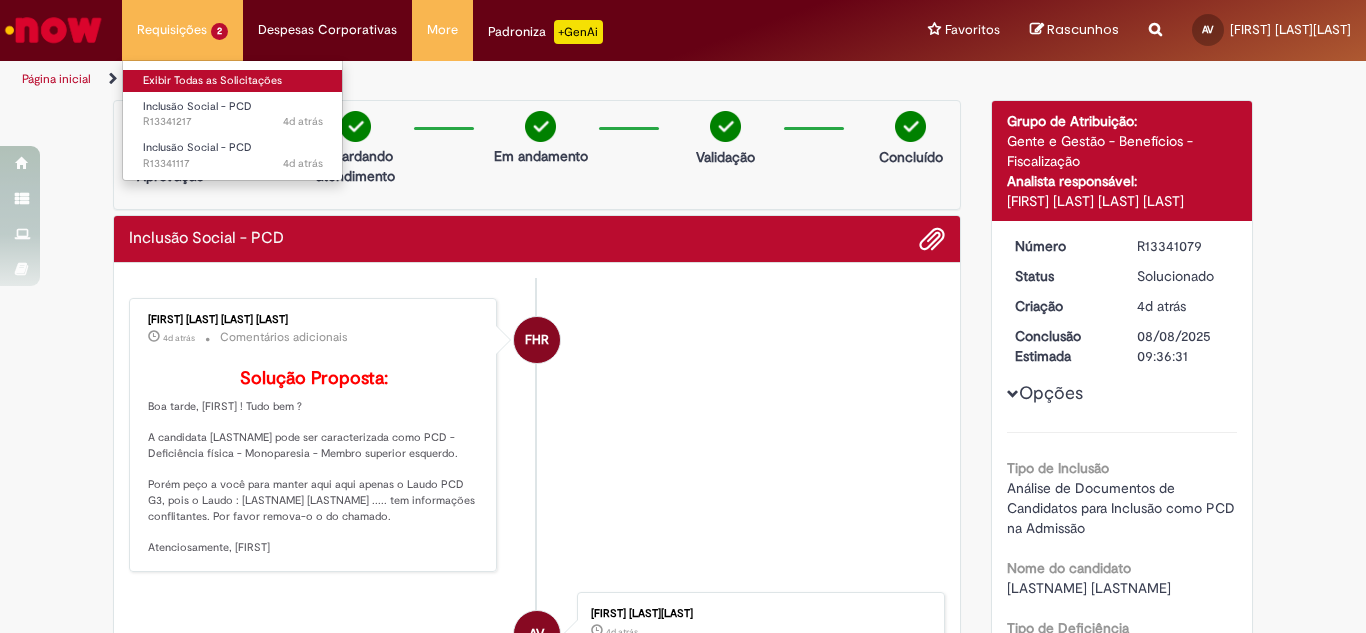 click on "Exibir Todas as Solicitações" at bounding box center [233, 81] 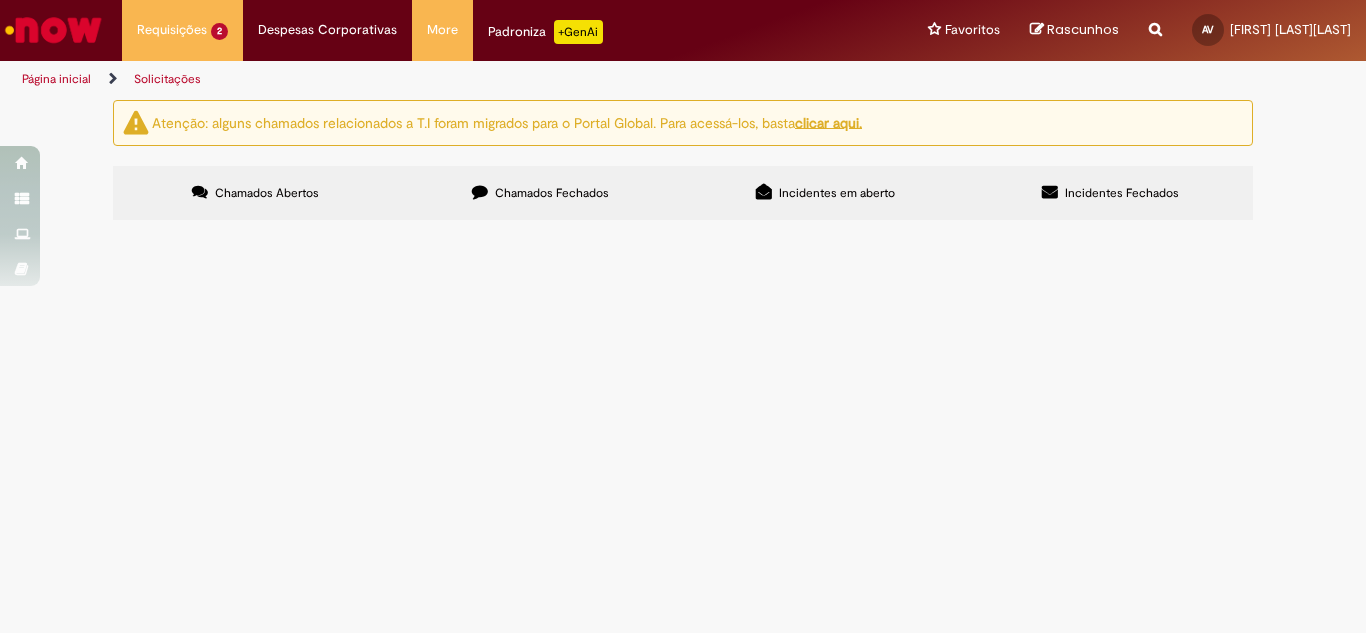 click on "Candidato [FIRST], anexo três laudos" at bounding box center [0, 0] 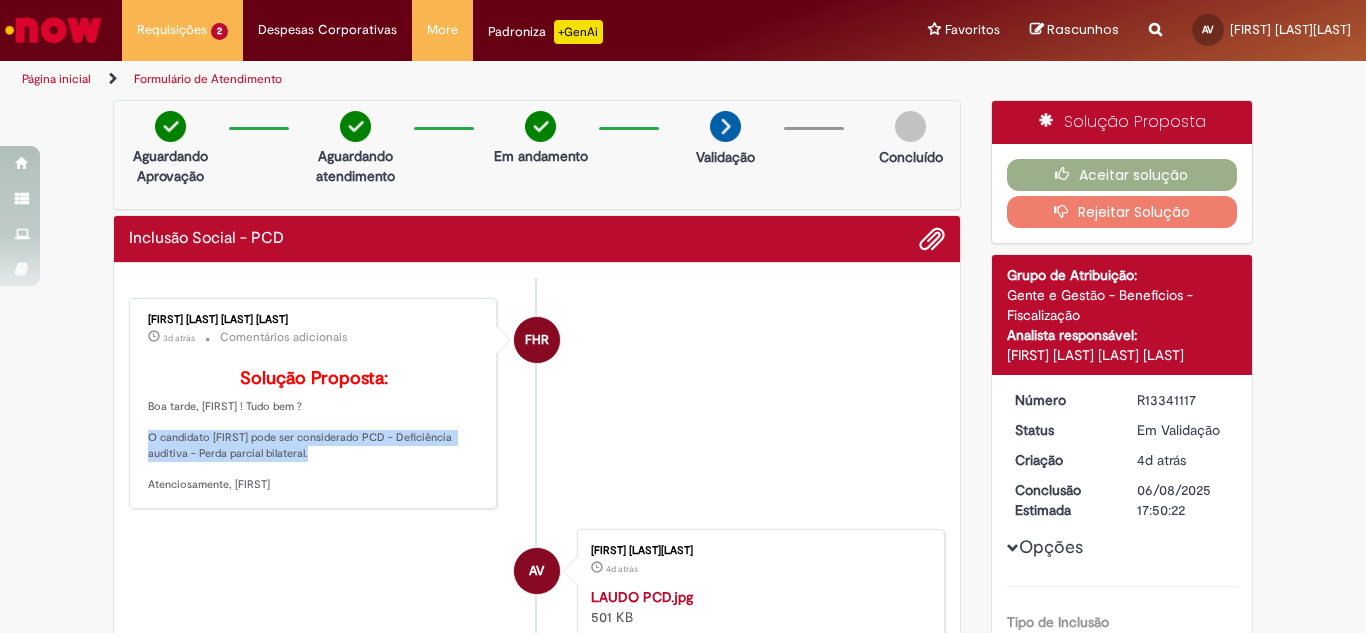 drag, startPoint x: 139, startPoint y: 464, endPoint x: 309, endPoint y: 487, distance: 171.54883 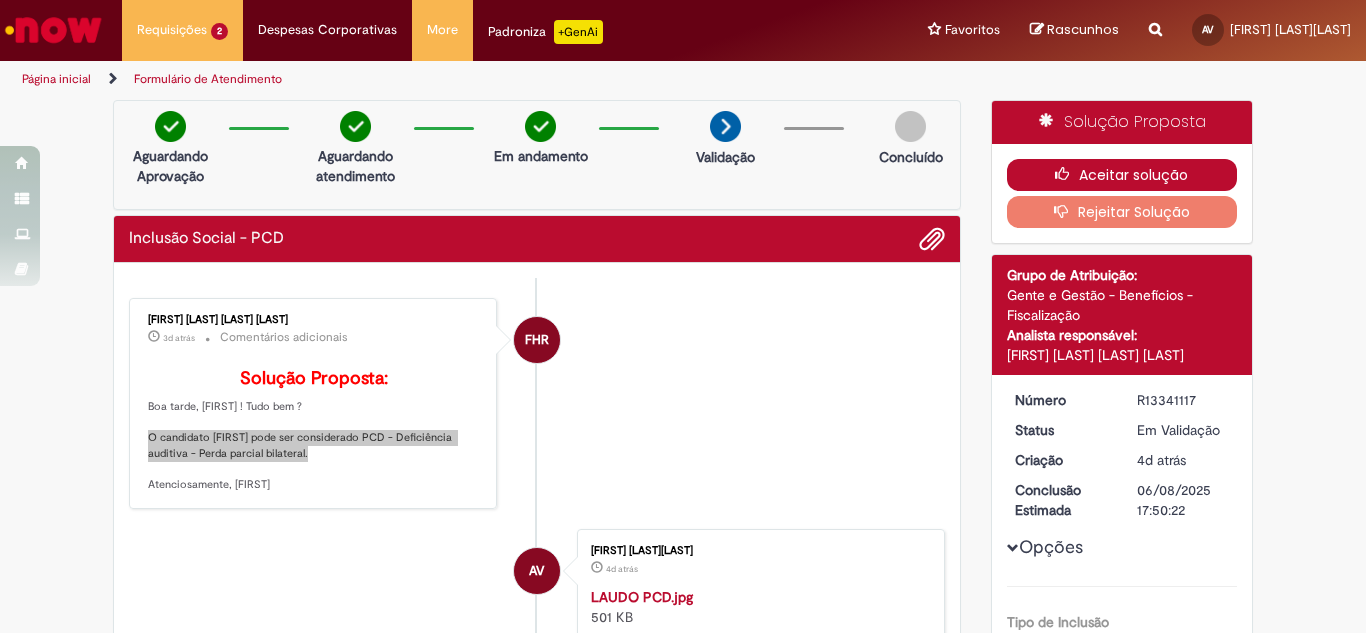 click on "Aceitar solução" at bounding box center (1122, 175) 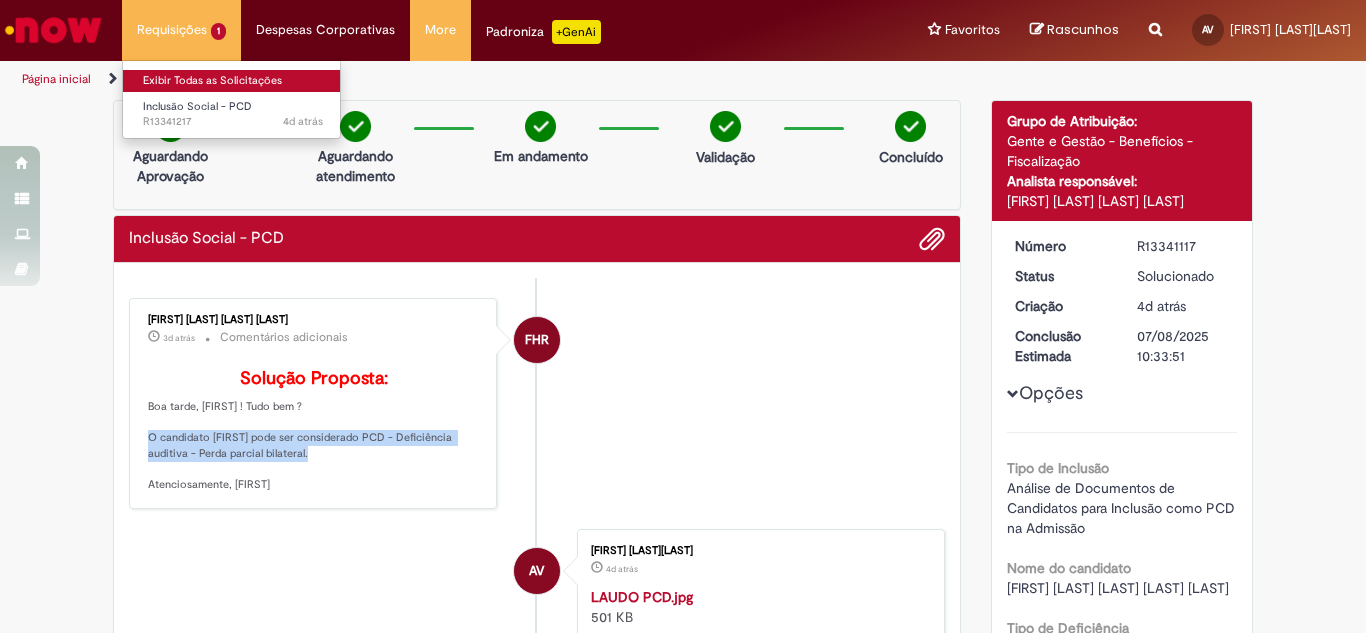 click on "Exibir Todas as Solicitações" at bounding box center (233, 81) 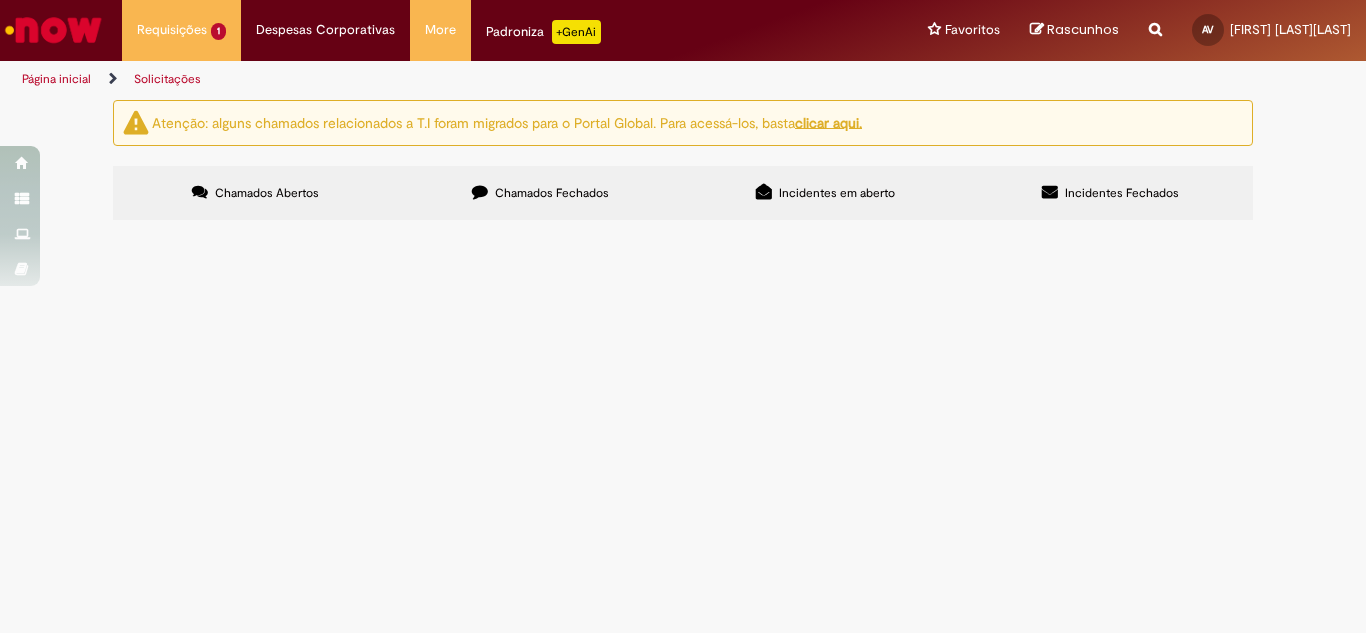 click on "Inclusão Social - PCD" at bounding box center (0, 0) 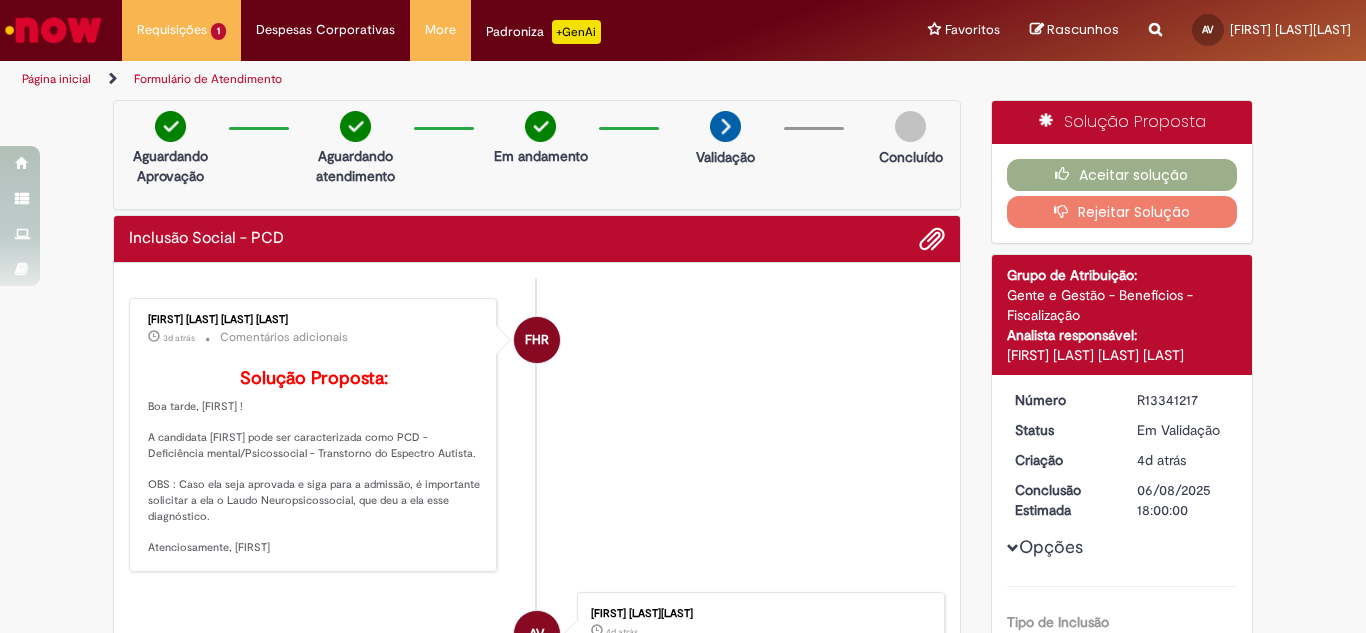 scroll, scrollTop: 200, scrollLeft: 0, axis: vertical 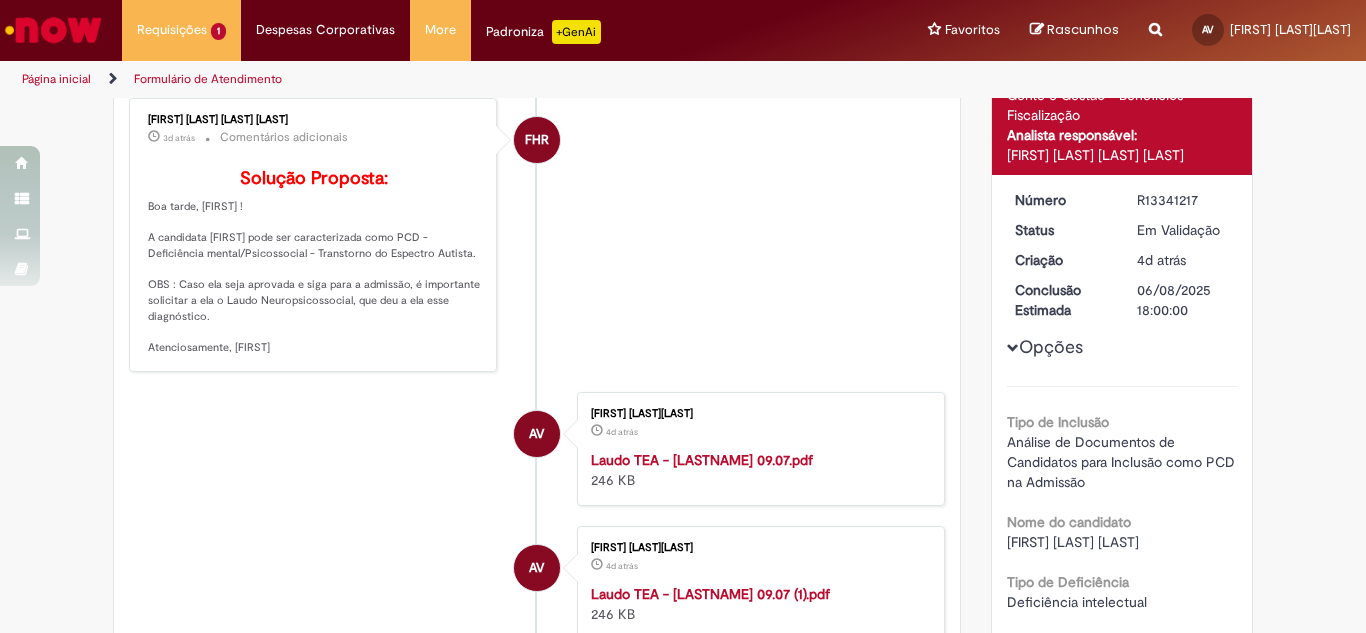 click on "AV
[FIRST] [LAST][LAST]
4d atrás 4 dias atrás
Laudo TEA - [LASTNAME] 09.07.pdf  246 KB" at bounding box center [537, 449] 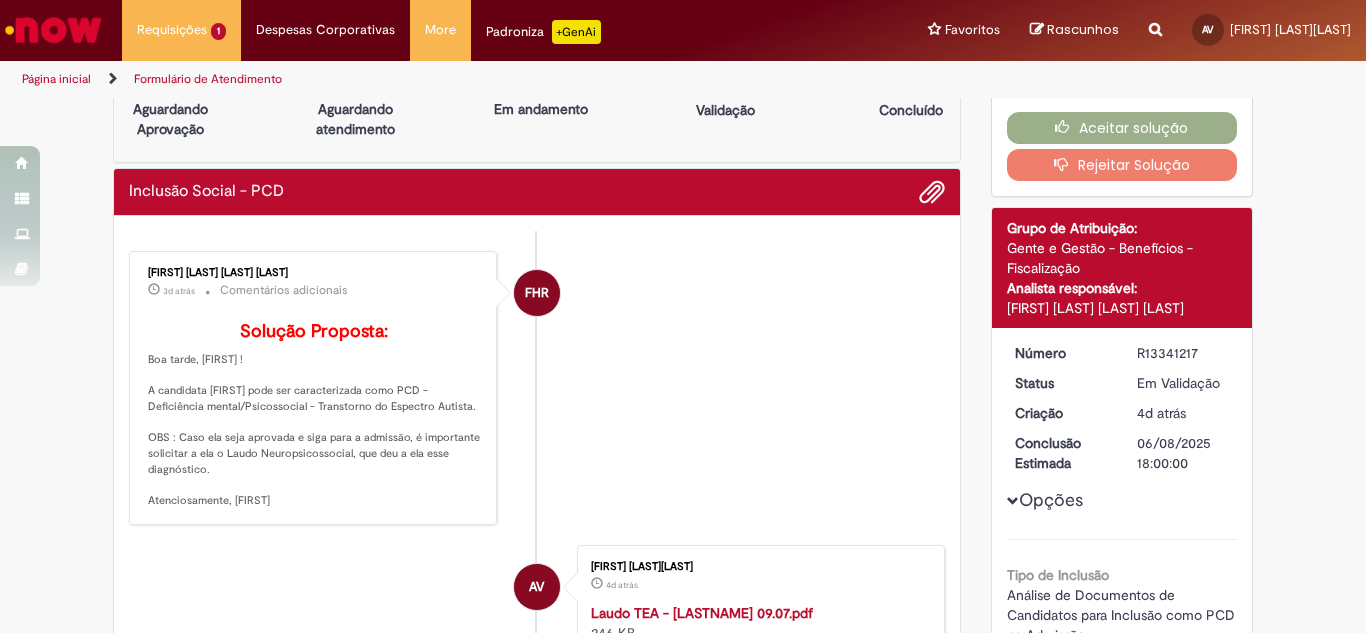 scroll, scrollTop: 0, scrollLeft: 0, axis: both 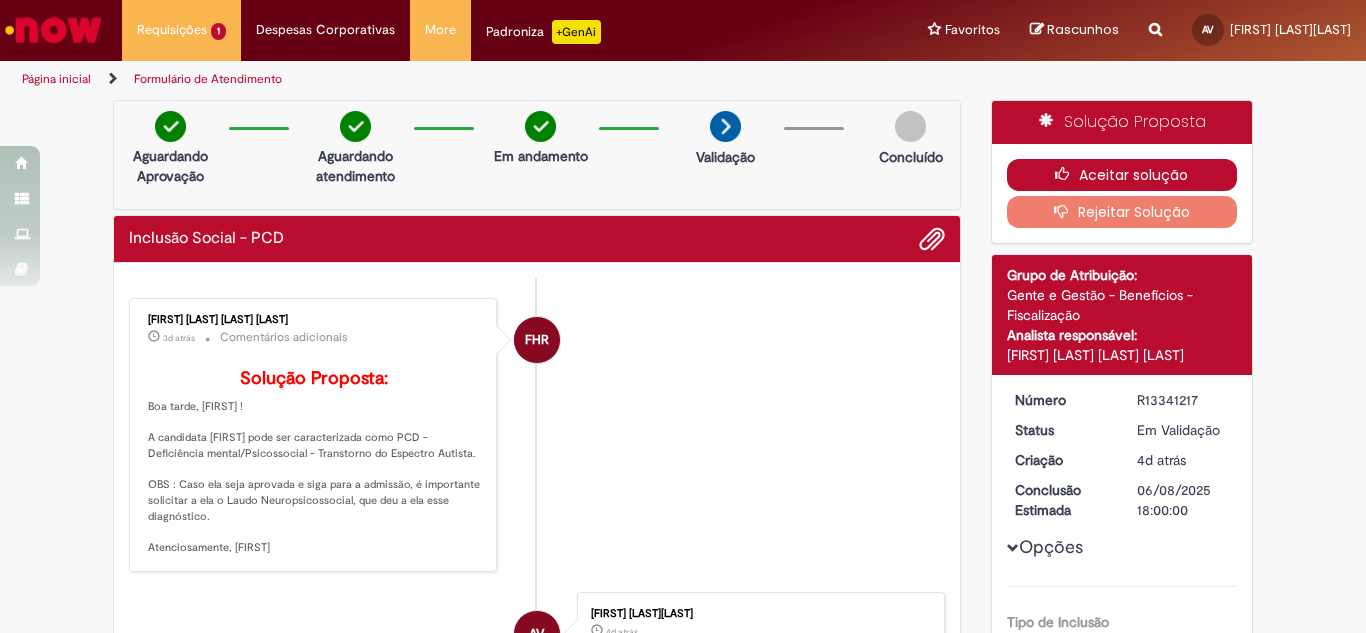 drag, startPoint x: 1096, startPoint y: 182, endPoint x: 1109, endPoint y: 180, distance: 13.152946 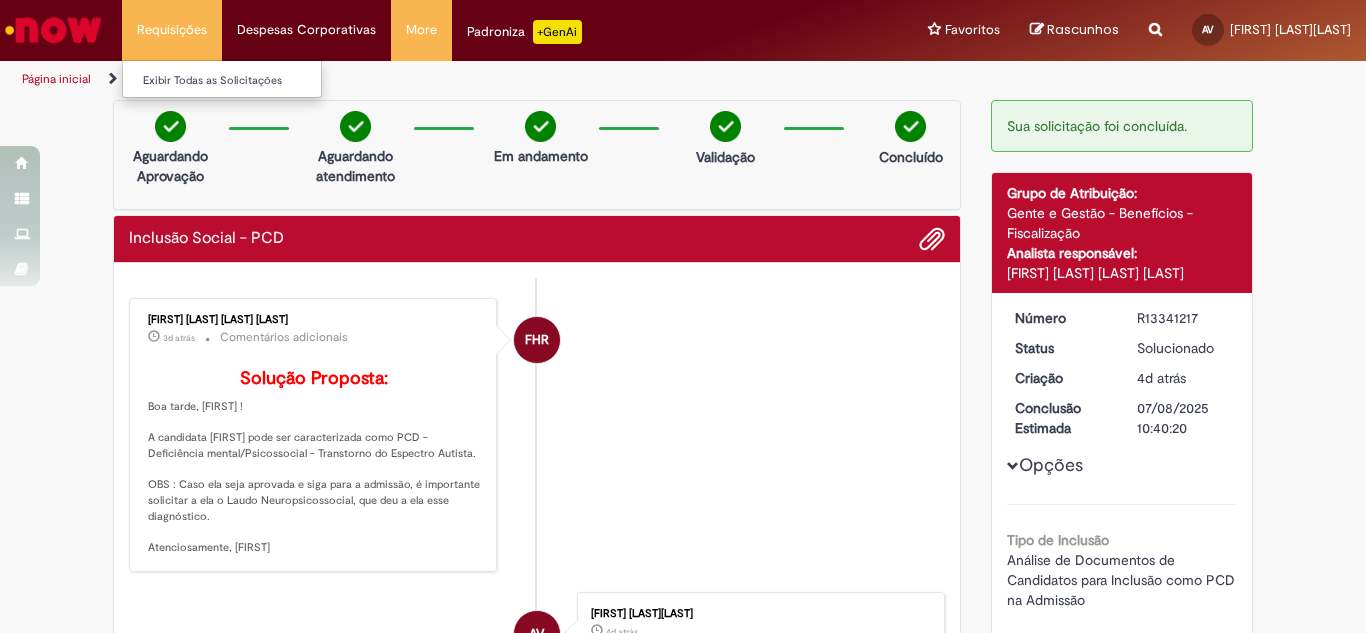 click on "Requisições
Exibir Todas as Solicitações" at bounding box center (172, 30) 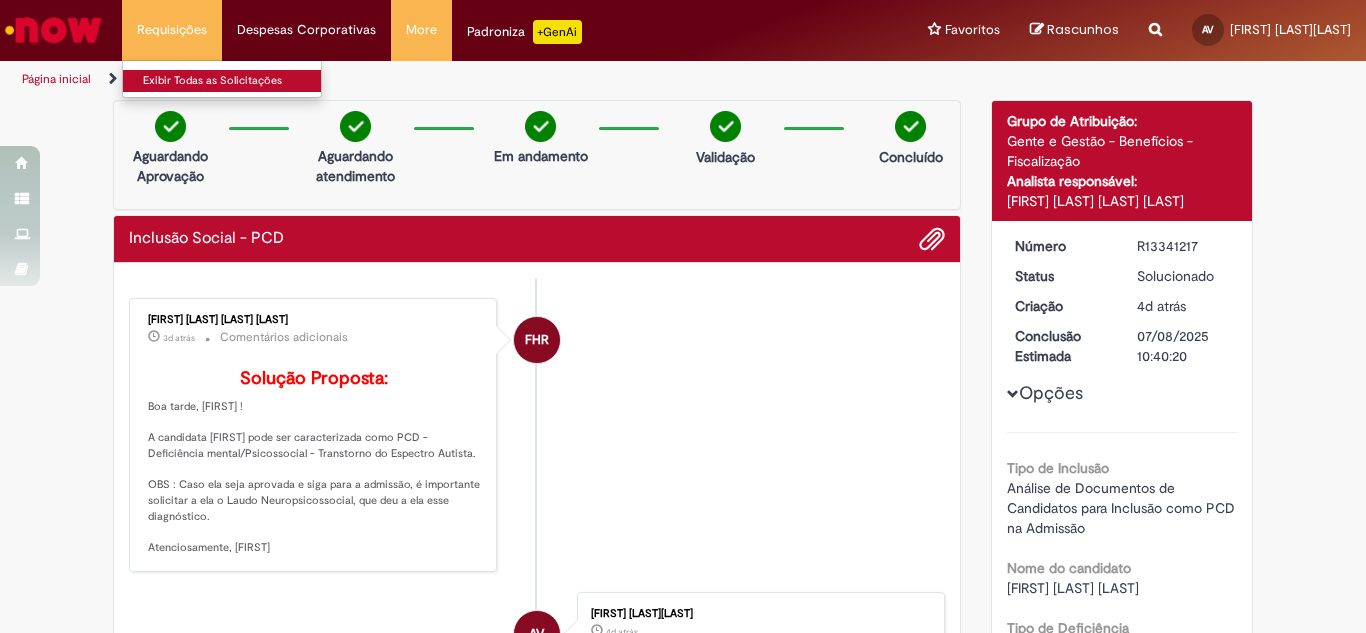 click on "Exibir Todas as Solicitações" at bounding box center (233, 81) 